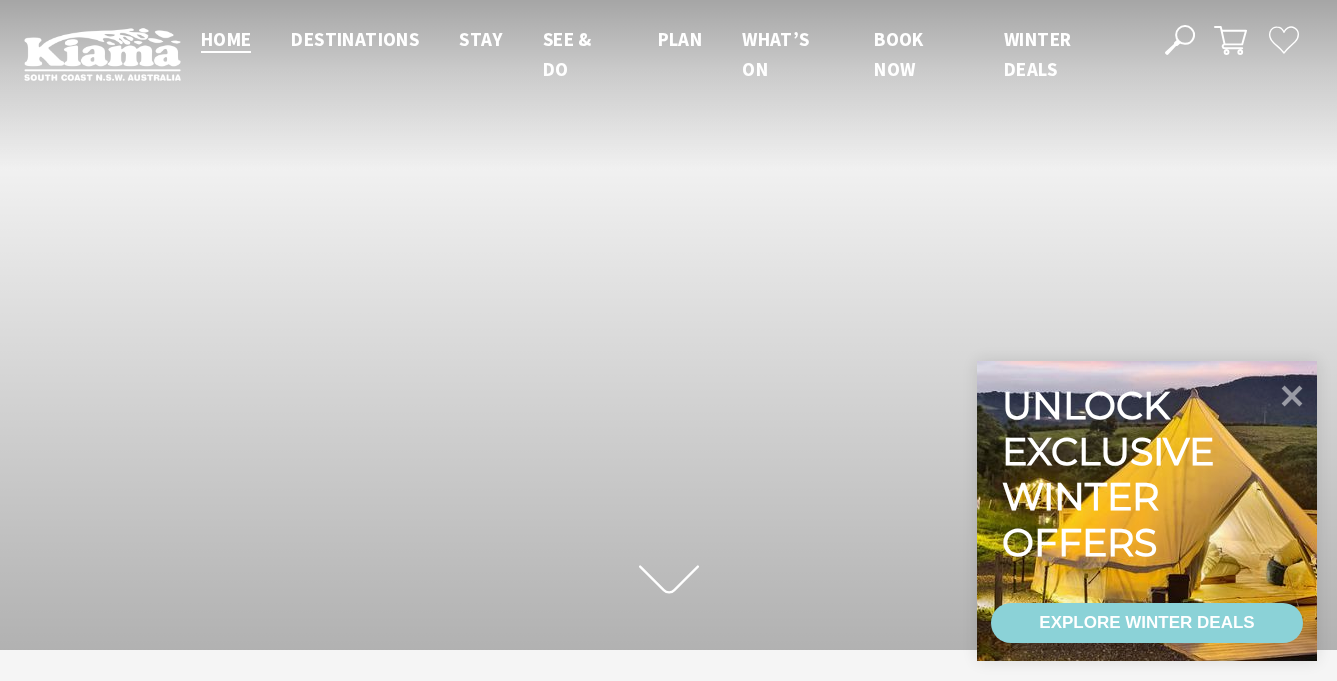 scroll, scrollTop: 0, scrollLeft: 0, axis: both 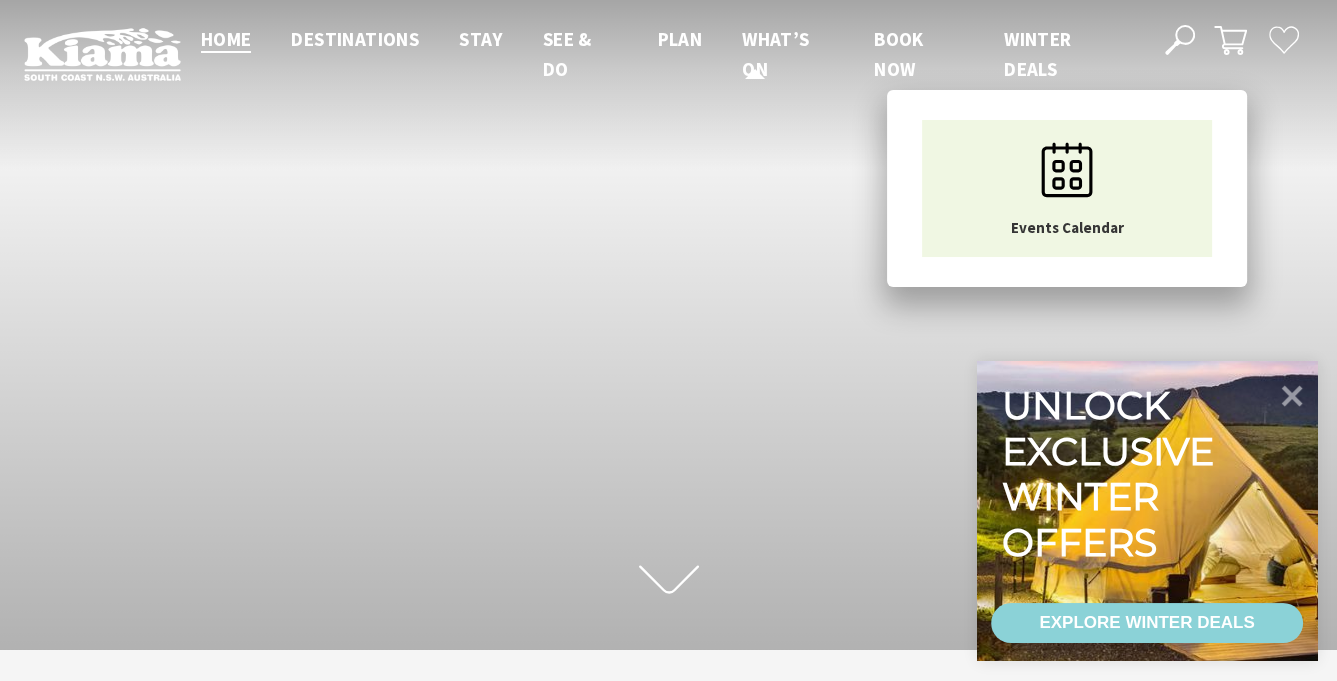 click on "What’s On" at bounding box center (775, 54) 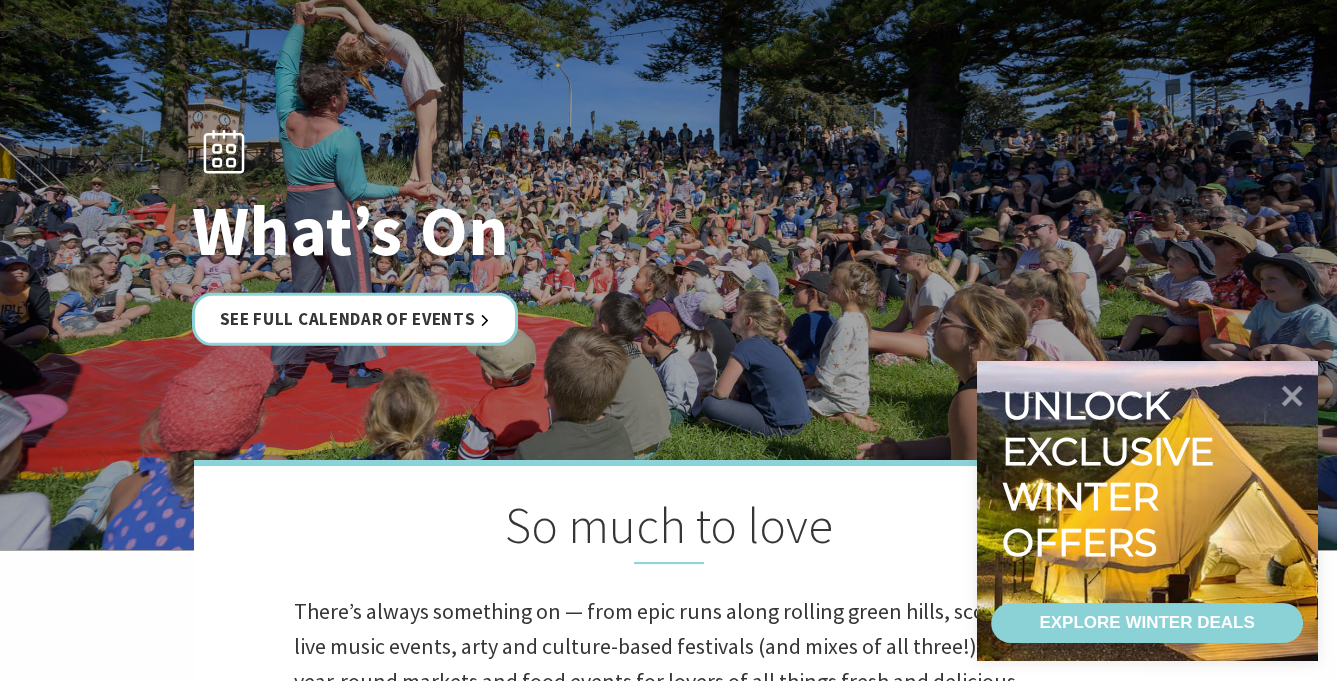scroll, scrollTop: 0, scrollLeft: 0, axis: both 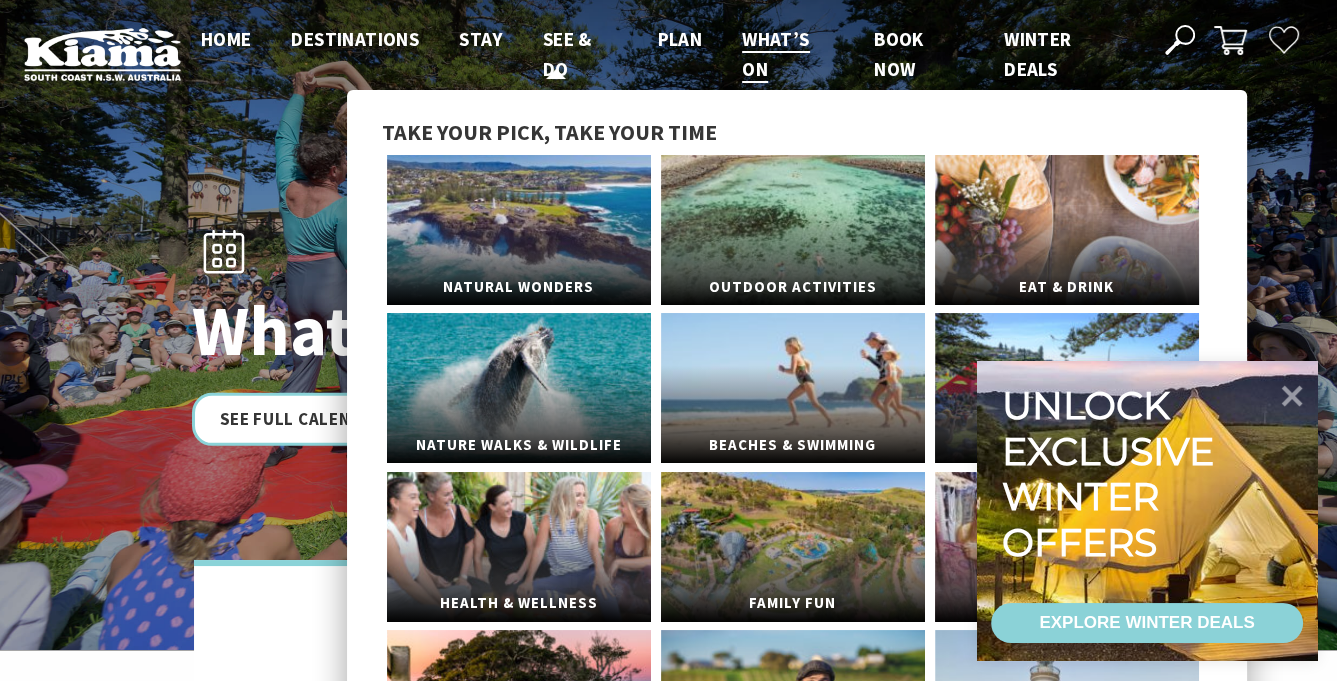click on "See & Do" at bounding box center (567, 54) 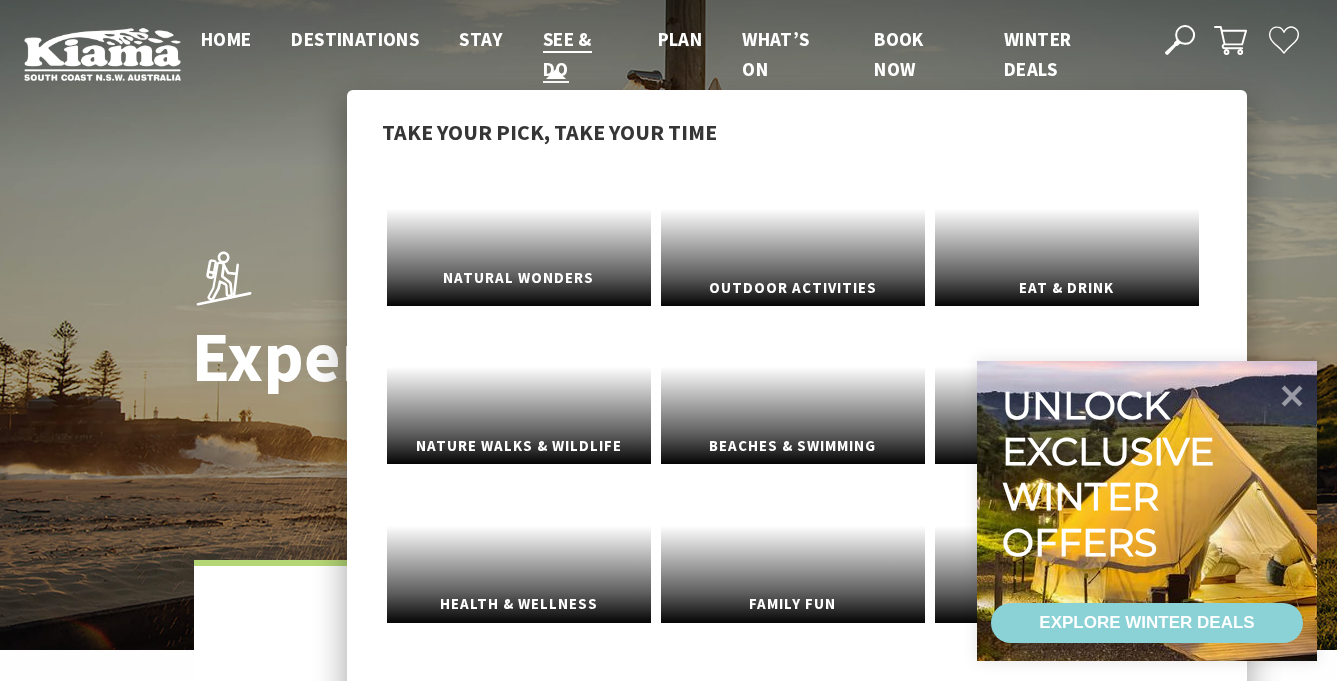 scroll, scrollTop: 0, scrollLeft: 0, axis: both 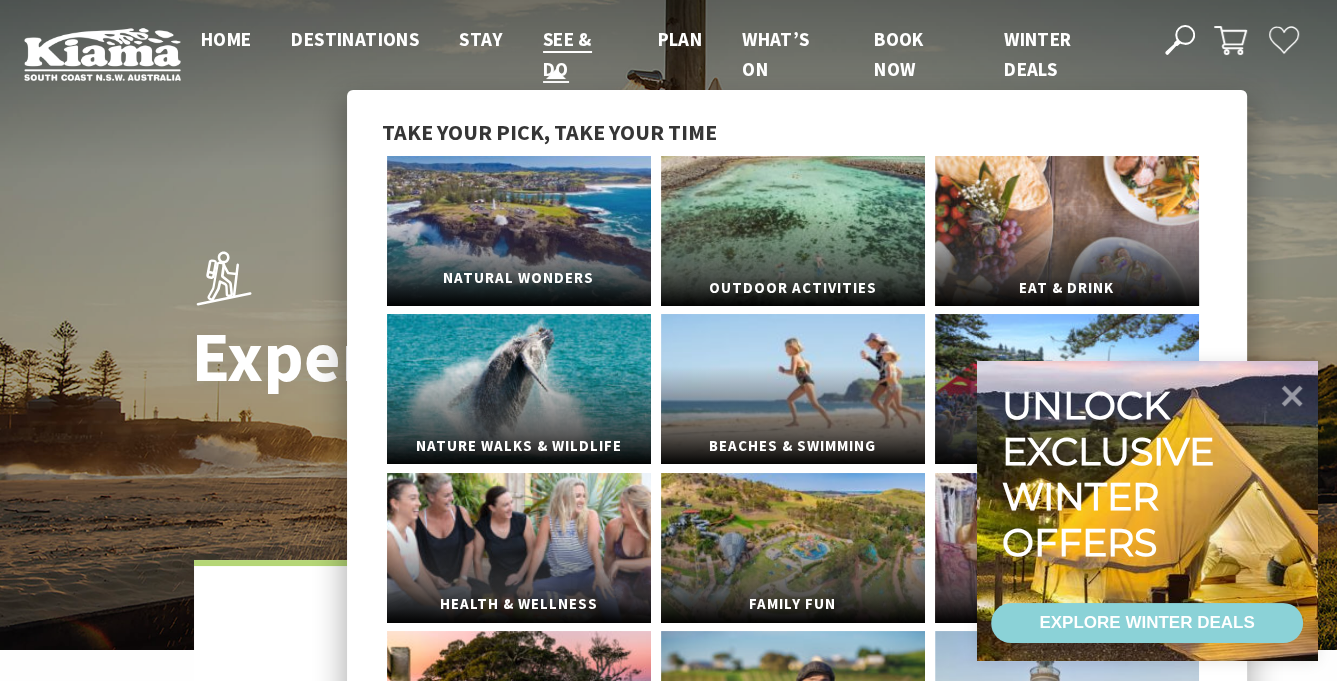 click on "Natural Wonders" at bounding box center [519, 231] 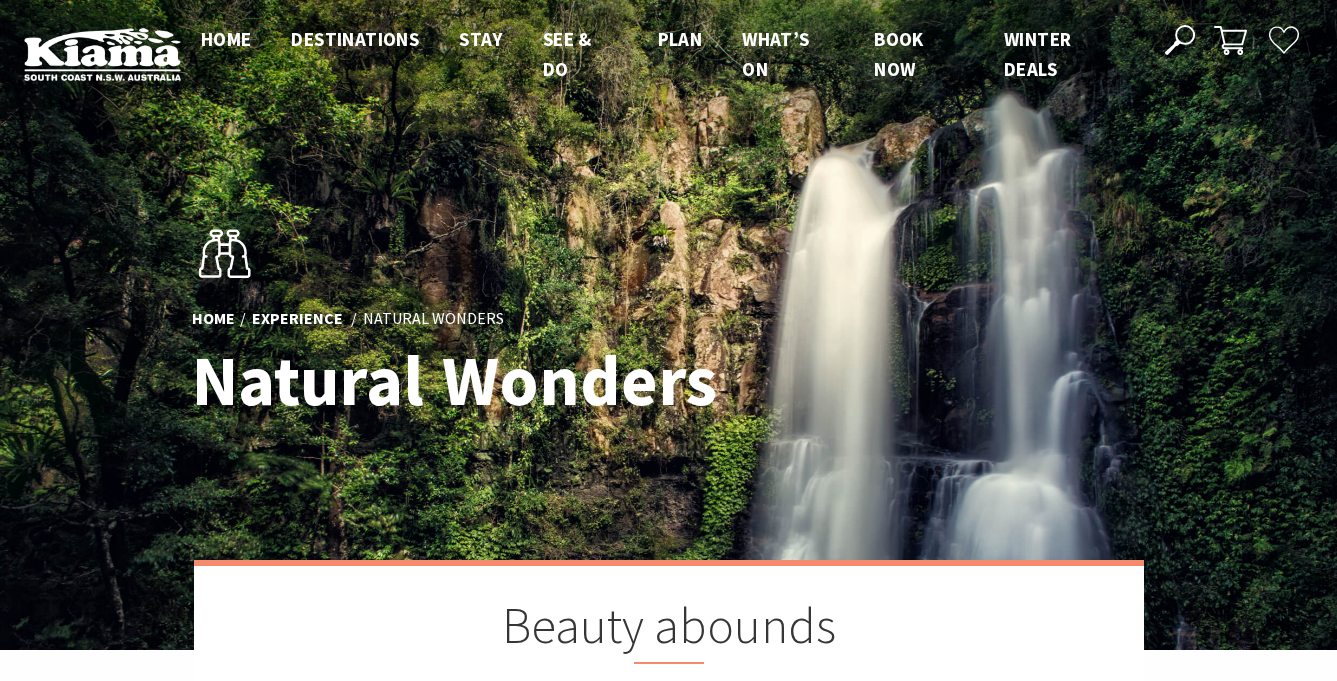 scroll, scrollTop: 0, scrollLeft: 0, axis: both 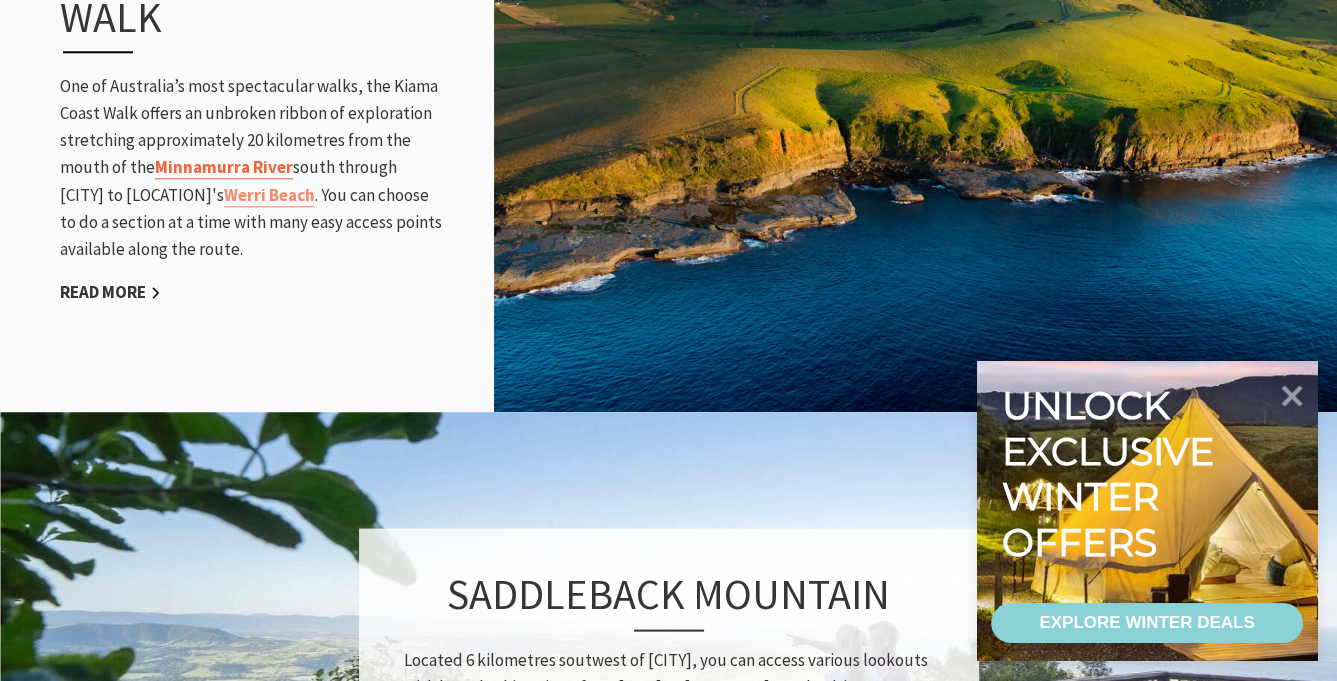 click on "Minnamurra River" at bounding box center [224, 167] 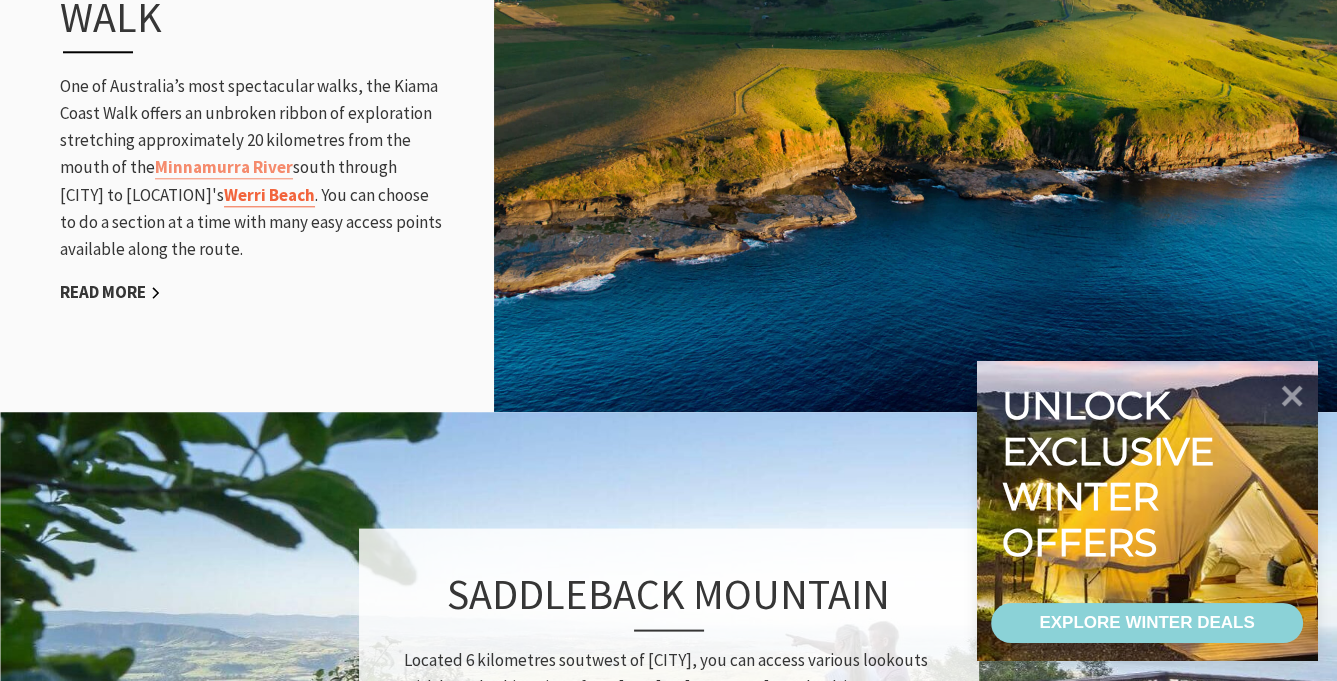 click on "Werri Beach" at bounding box center [269, 195] 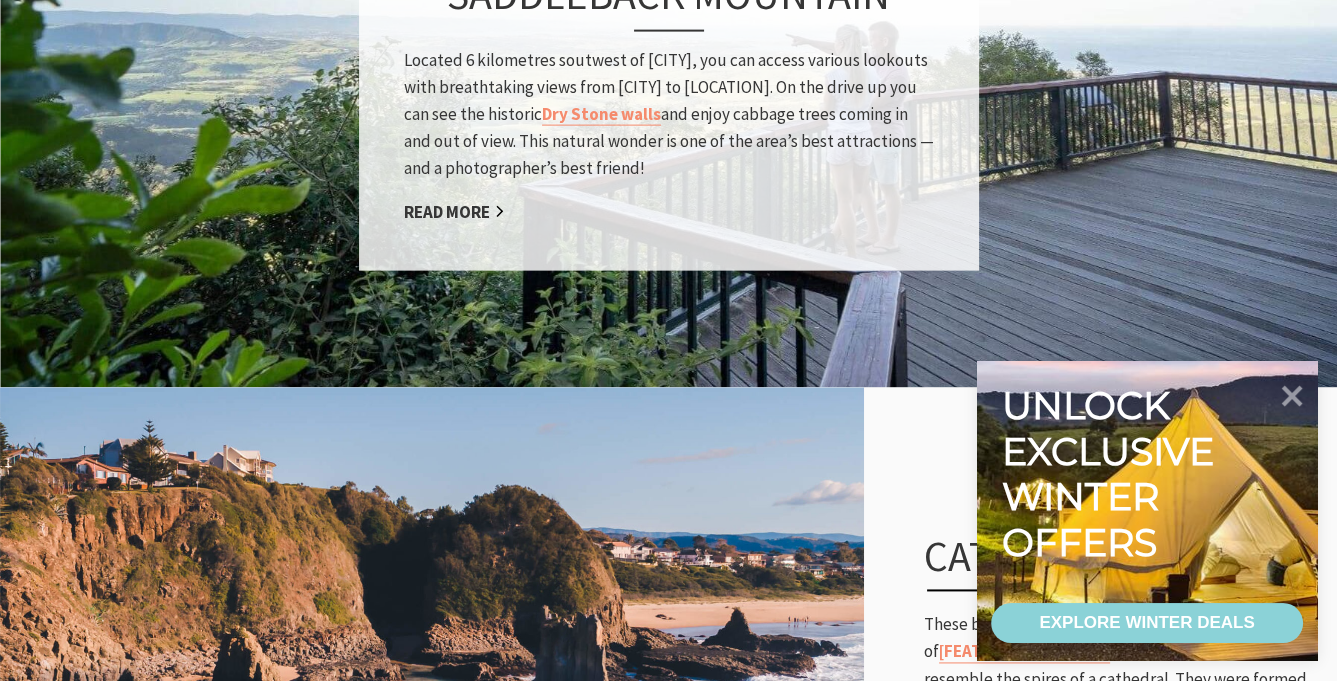 scroll, scrollTop: 2900, scrollLeft: 0, axis: vertical 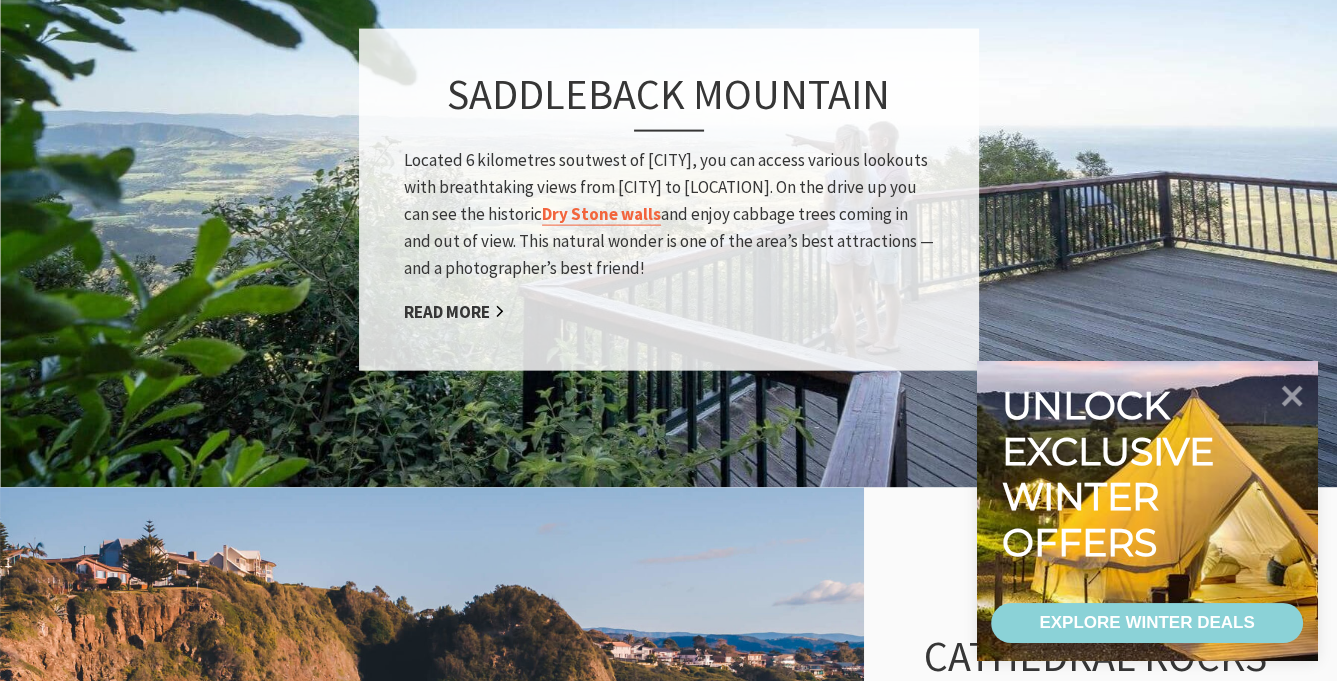 click on "Dry Stone walls" at bounding box center (601, 213) 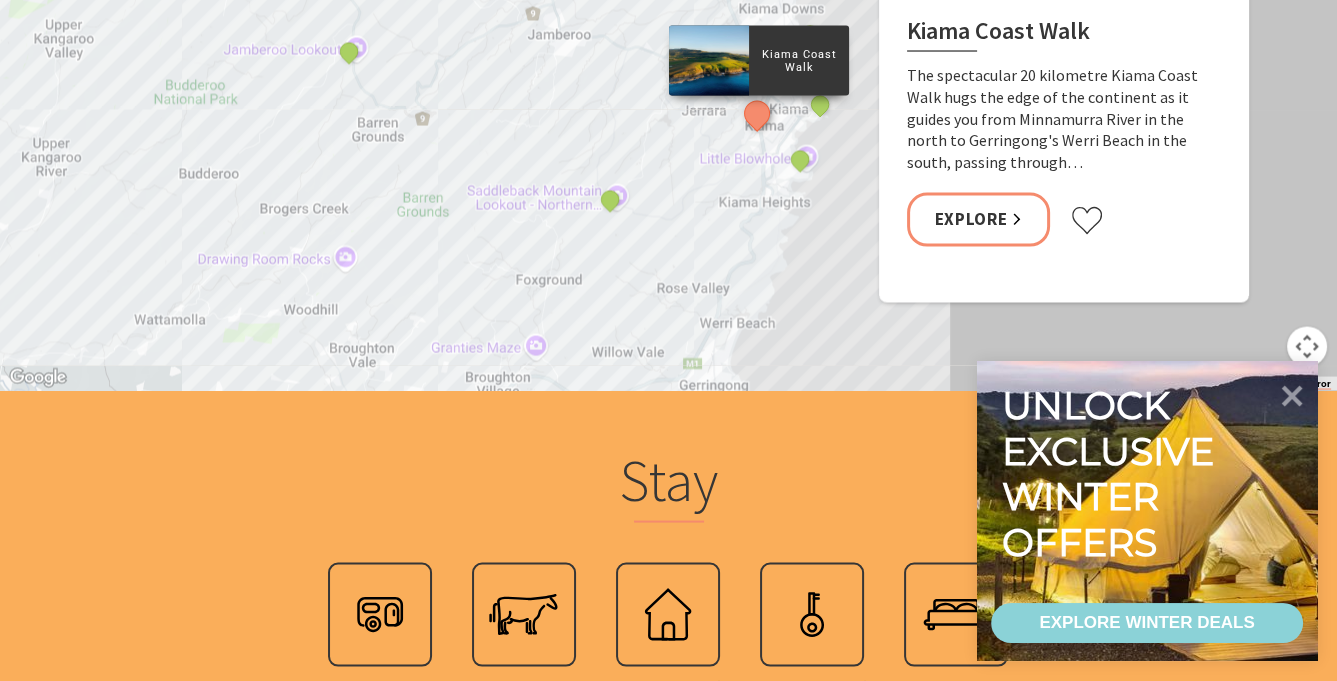 scroll, scrollTop: 4300, scrollLeft: 0, axis: vertical 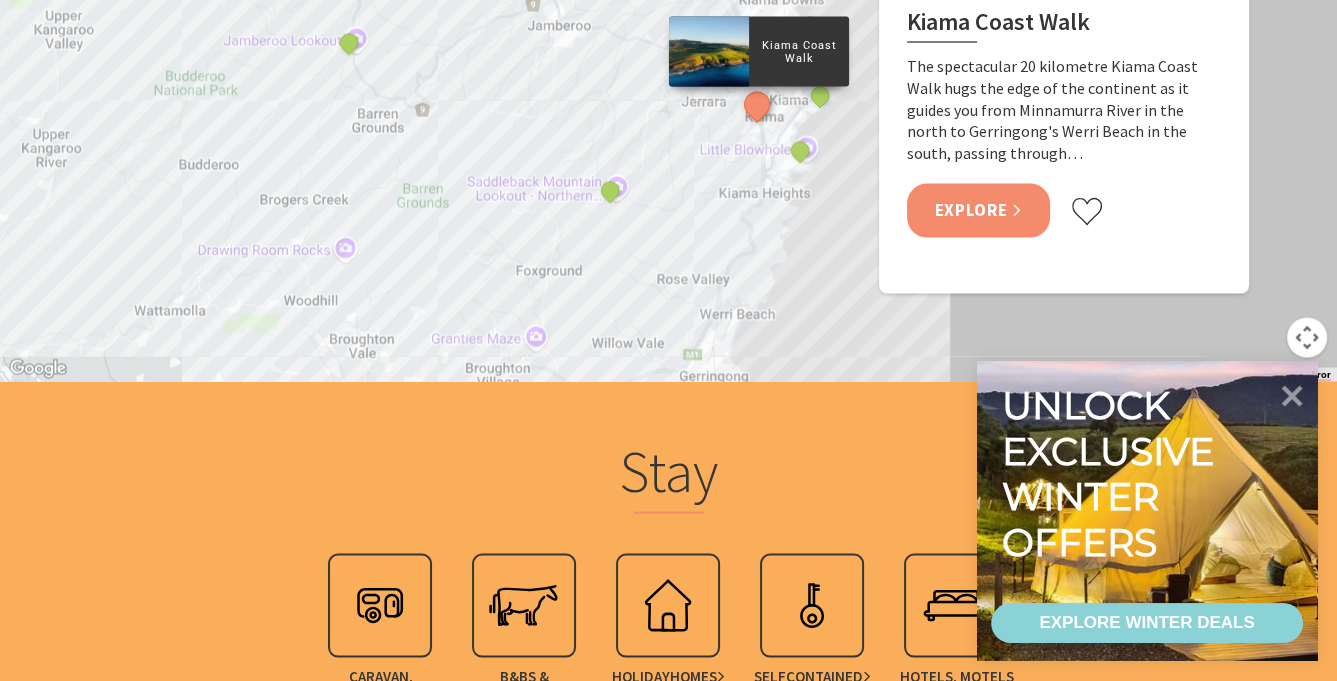click on "Explore" at bounding box center [979, 210] 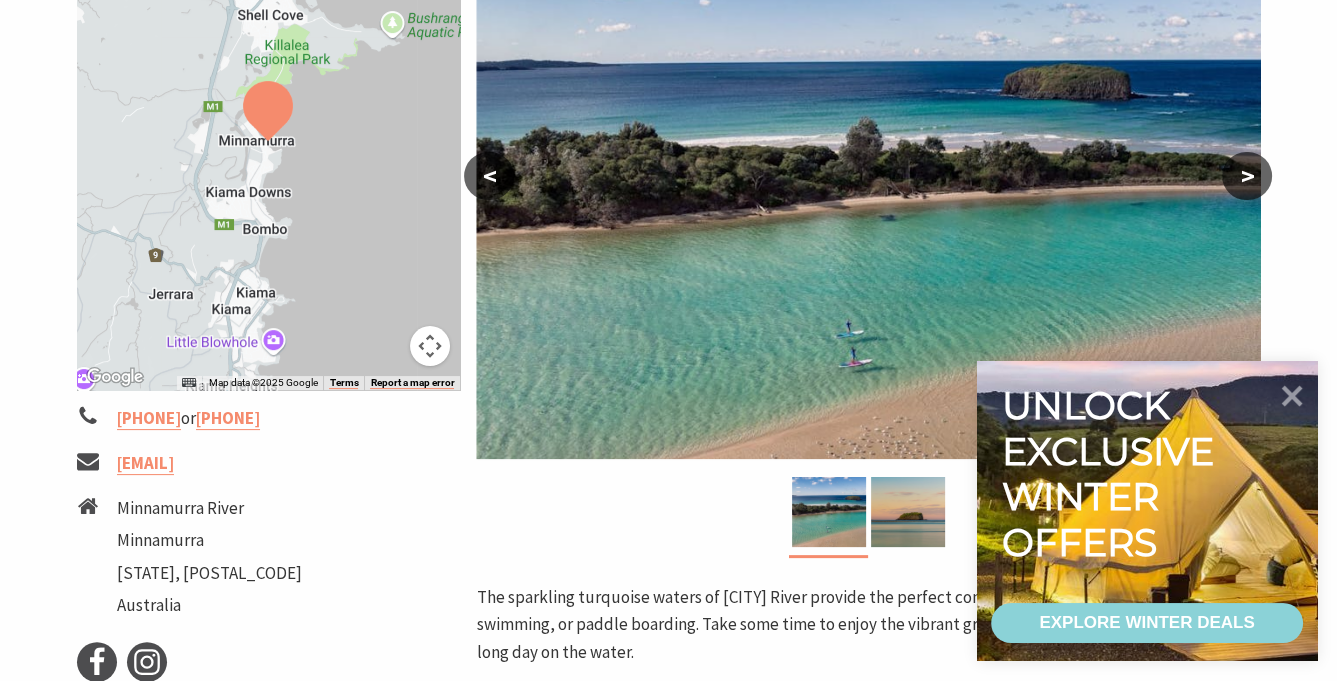 scroll, scrollTop: 400, scrollLeft: 0, axis: vertical 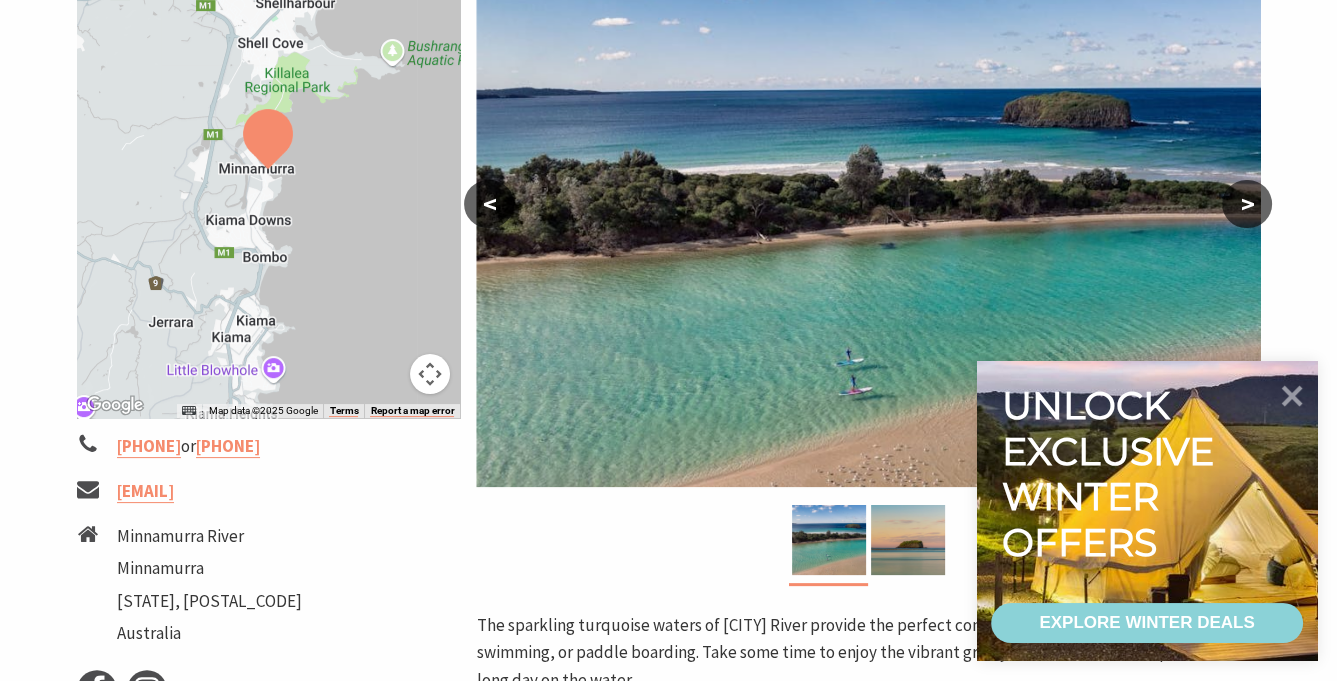 click on ">" at bounding box center [1247, 204] 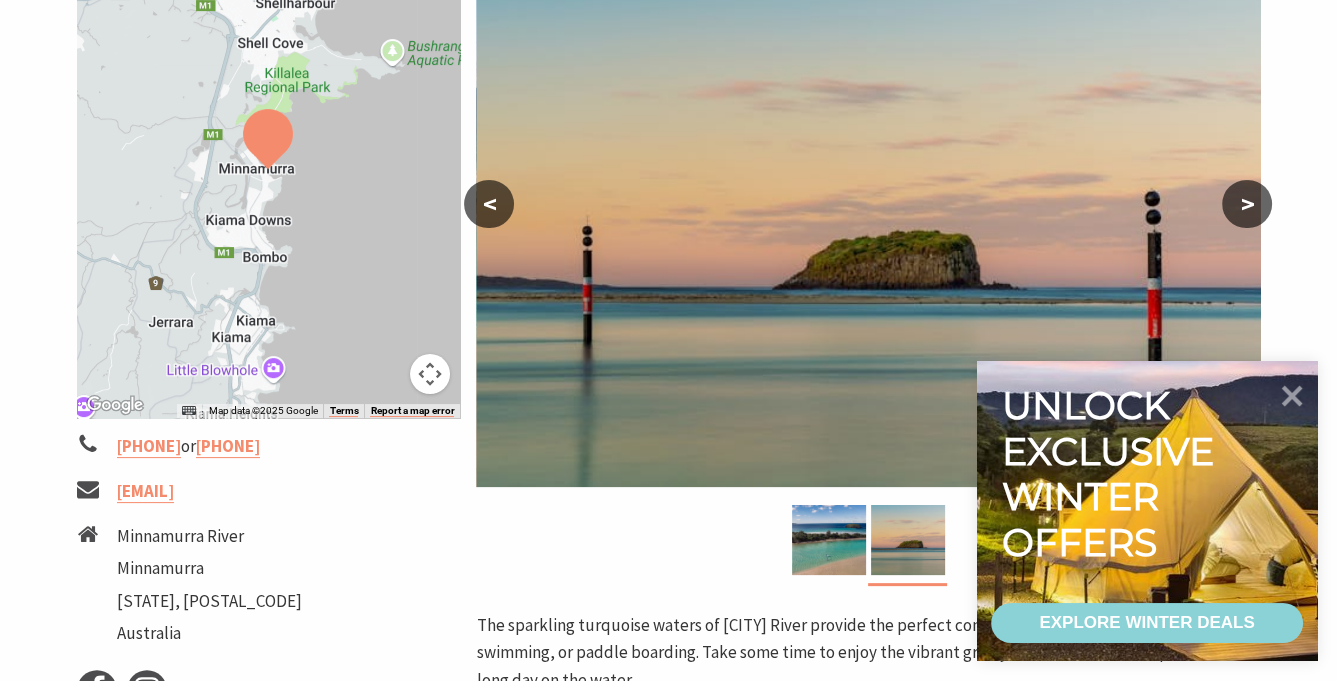 click on ">" at bounding box center [1247, 204] 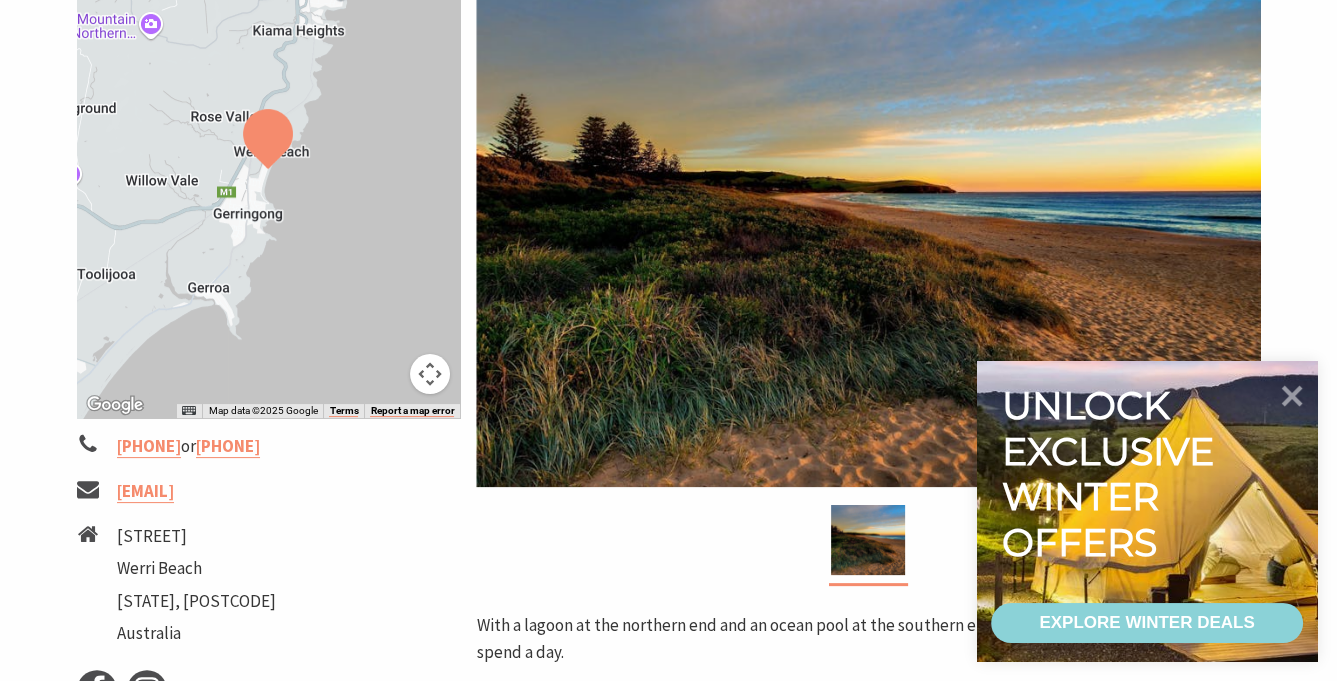 scroll, scrollTop: 200, scrollLeft: 0, axis: vertical 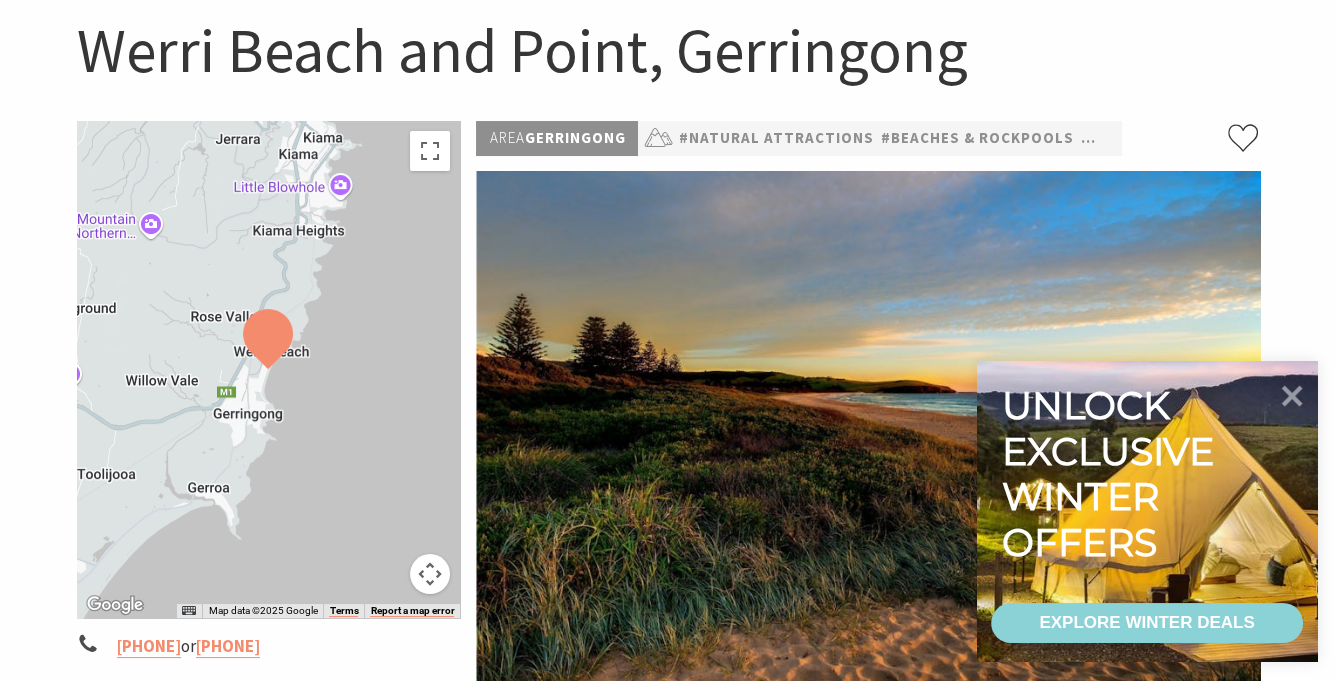click at bounding box center [269, 369] 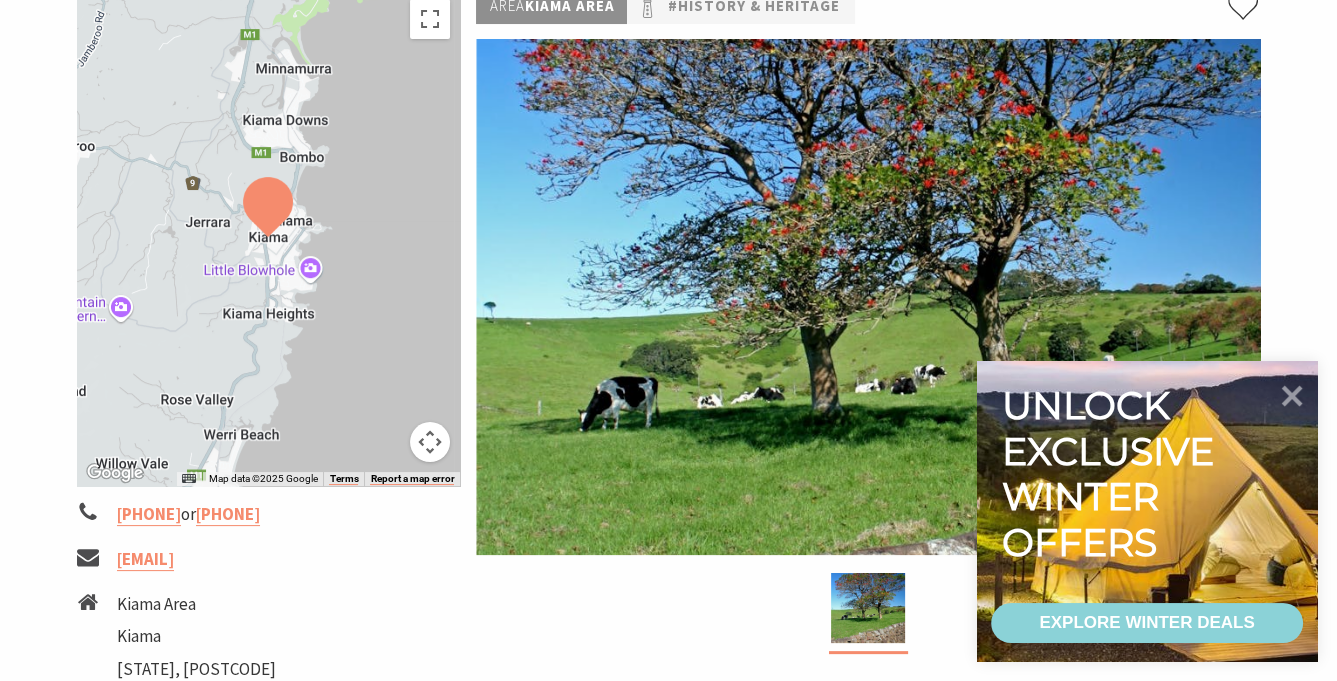 scroll, scrollTop: 300, scrollLeft: 0, axis: vertical 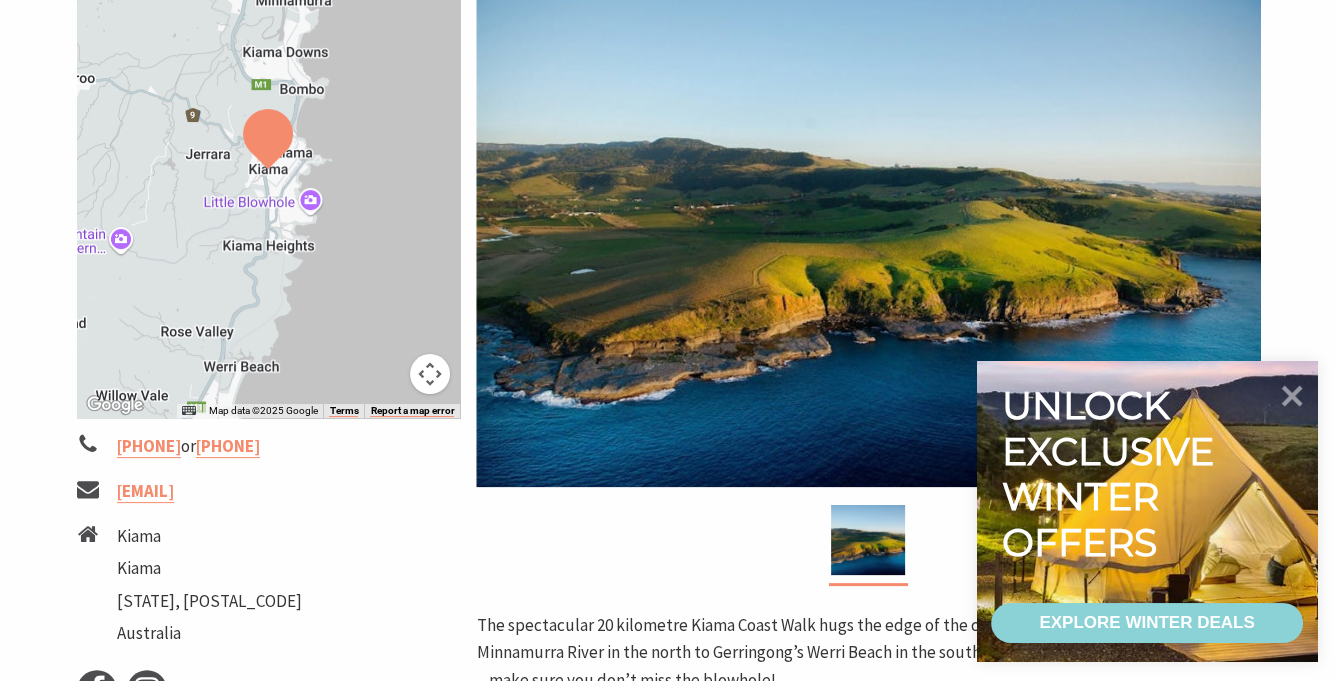 click at bounding box center (269, 169) 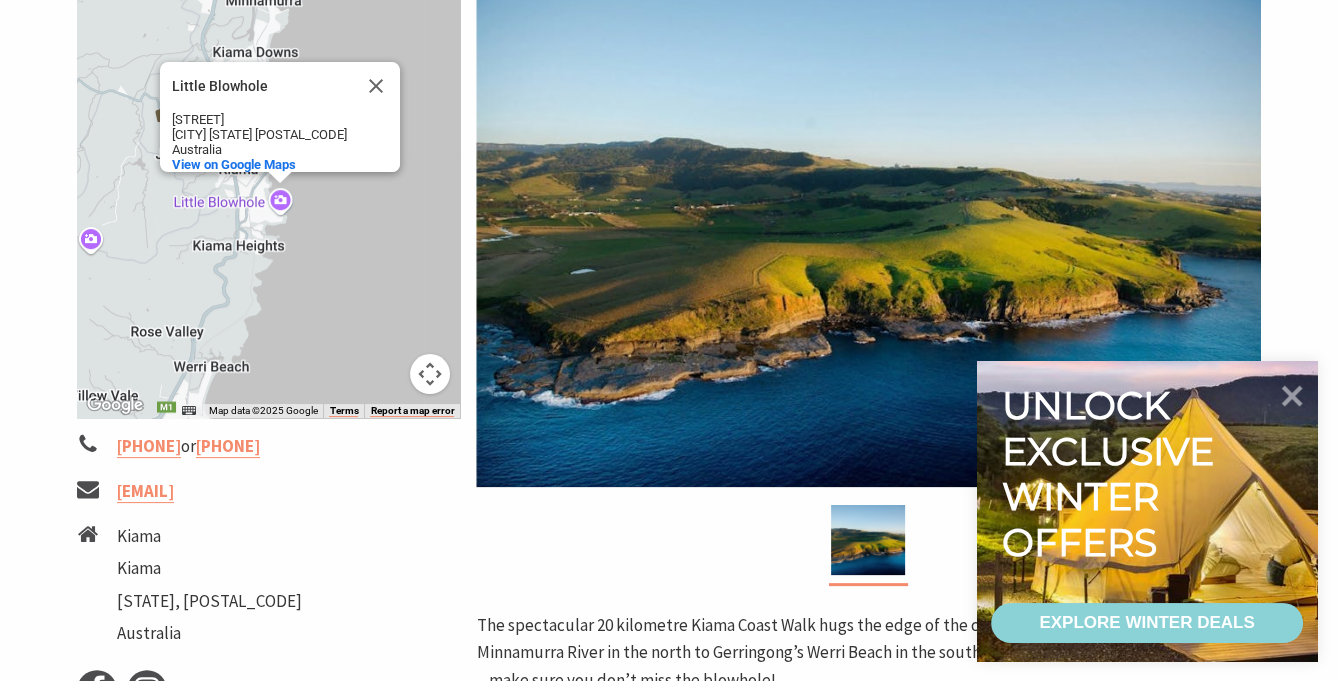 click on "Little Blowhole                     Little Blowhole                 Tingira Cres Kiama NSW 2533 Australia              View on Google Maps" at bounding box center (269, 169) 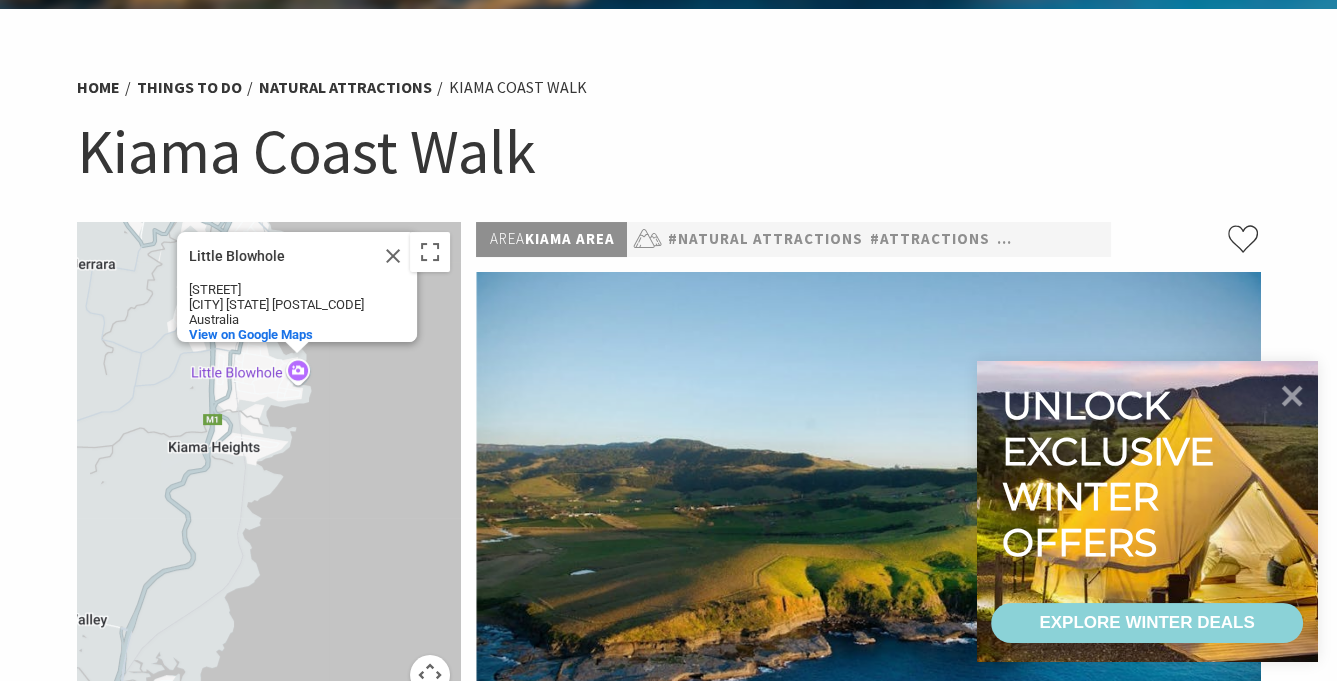 scroll, scrollTop: 0, scrollLeft: 0, axis: both 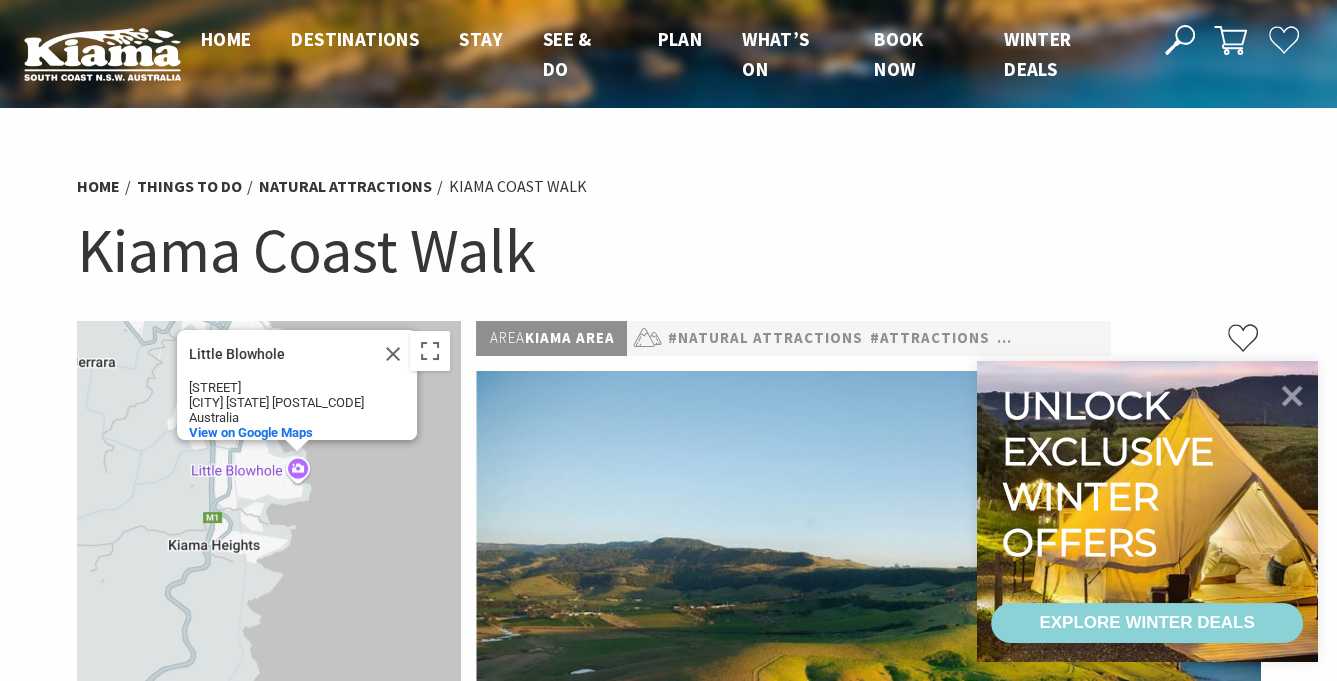click on "Little Blowhole                     Little Blowhole                 Tingira Cres Kiama NSW 2533 Australia              View on Google Maps" at bounding box center (269, 569) 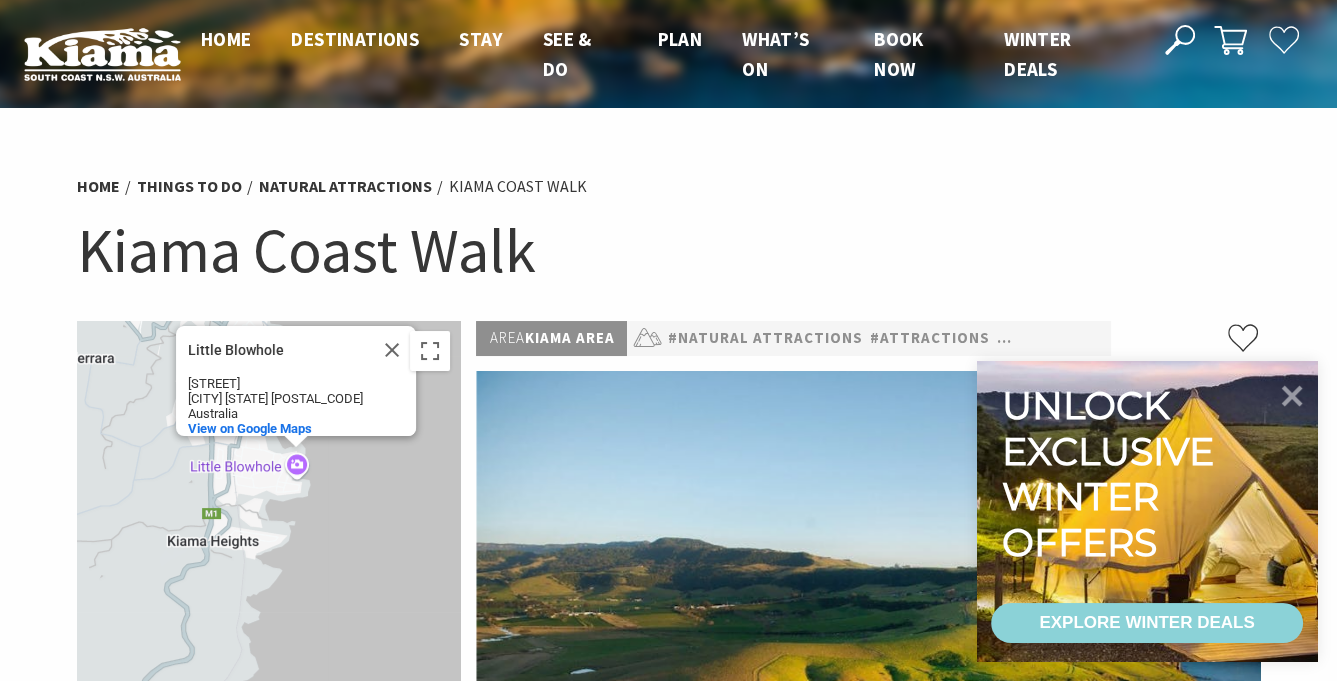 click on "Little Blowhole                     Little Blowhole                 Tingira Cres Kiama NSW 2533 Australia              View on Google Maps" at bounding box center [269, 569] 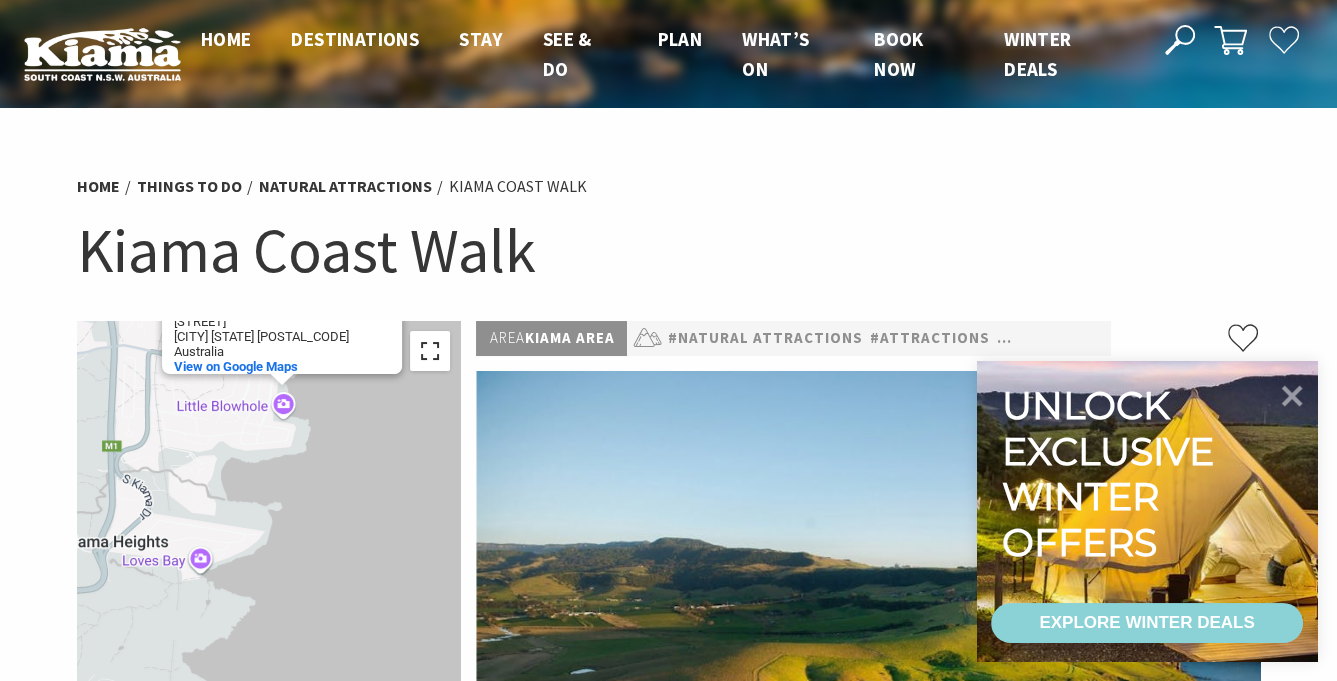click at bounding box center (430, 351) 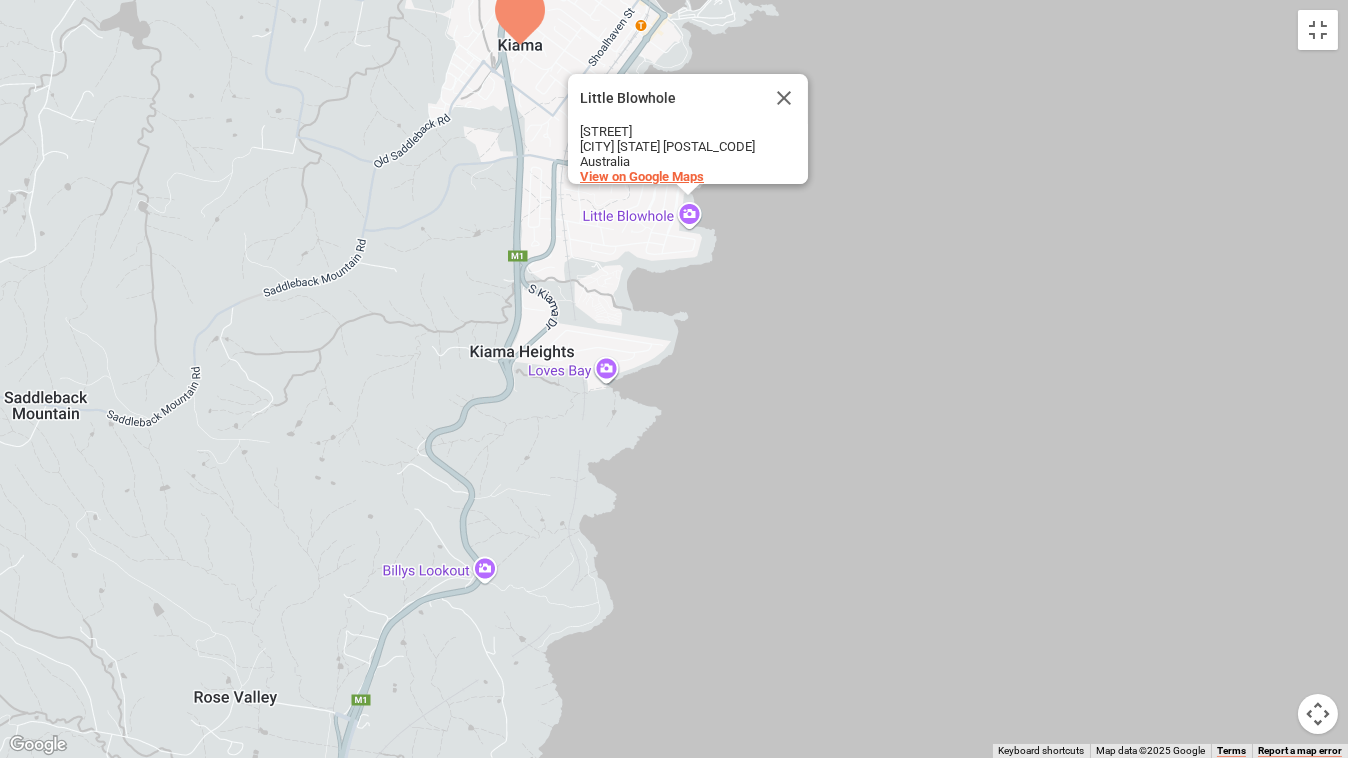 click on "View on Google Maps" at bounding box center (642, 176) 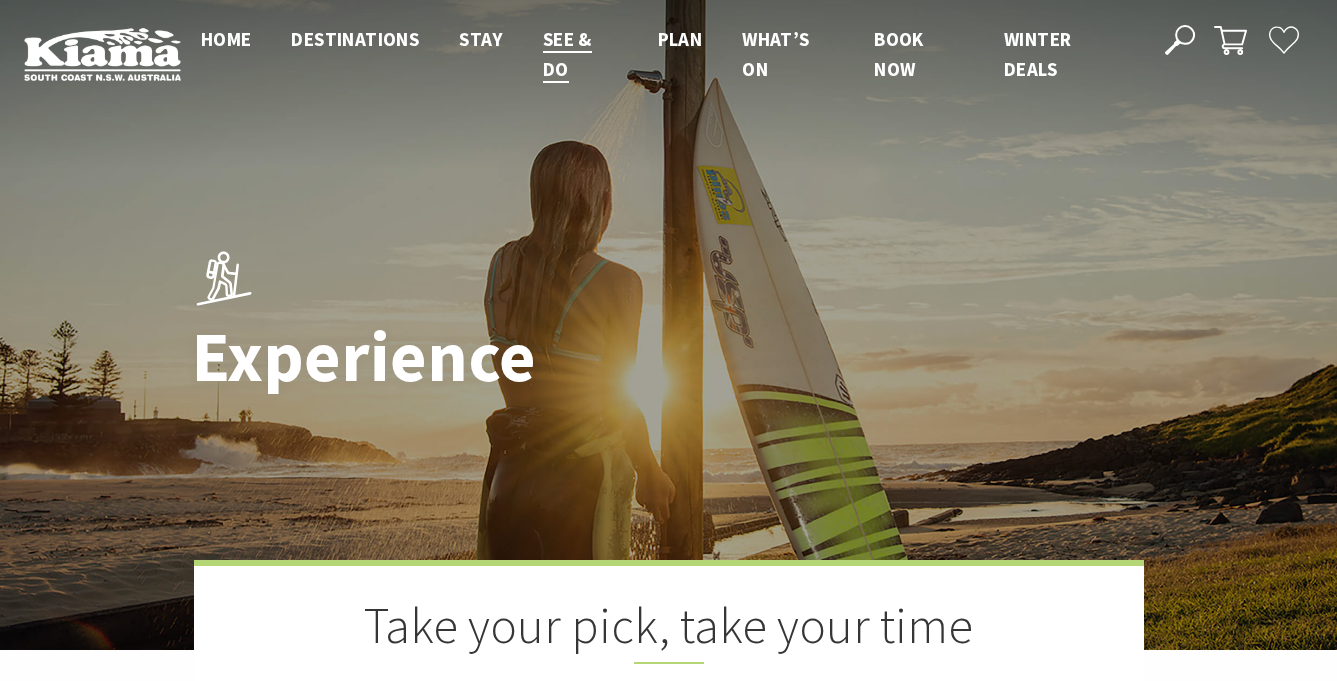 scroll, scrollTop: 0, scrollLeft: 0, axis: both 